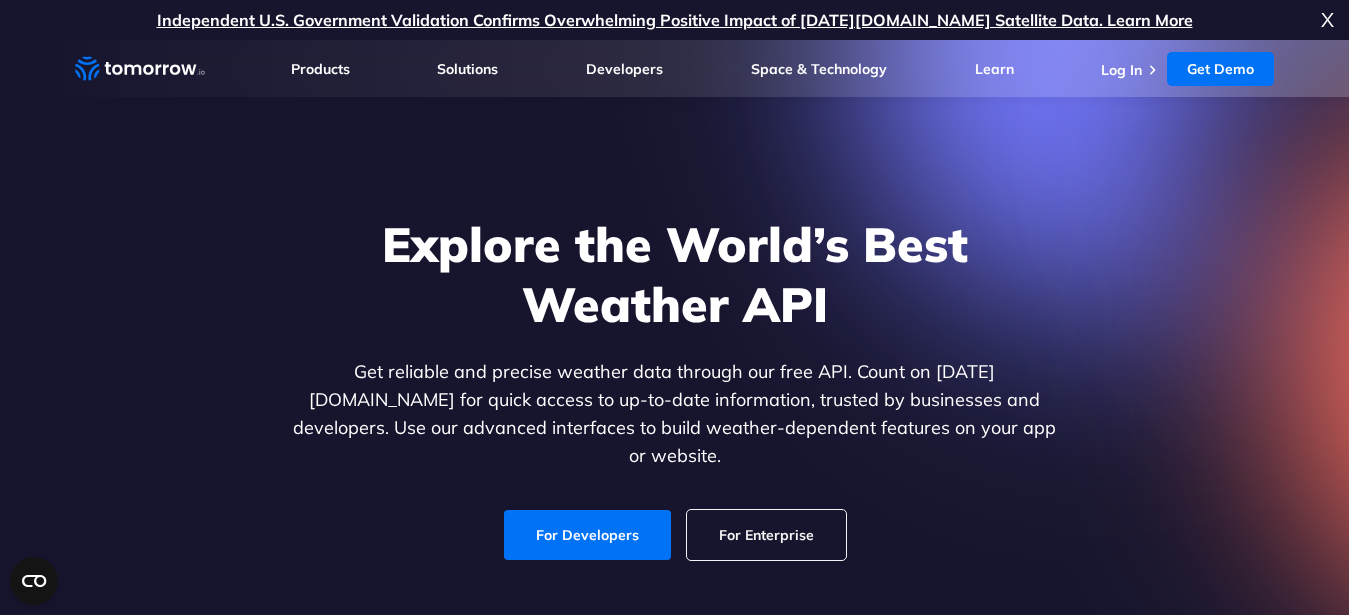 scroll, scrollTop: 0, scrollLeft: 0, axis: both 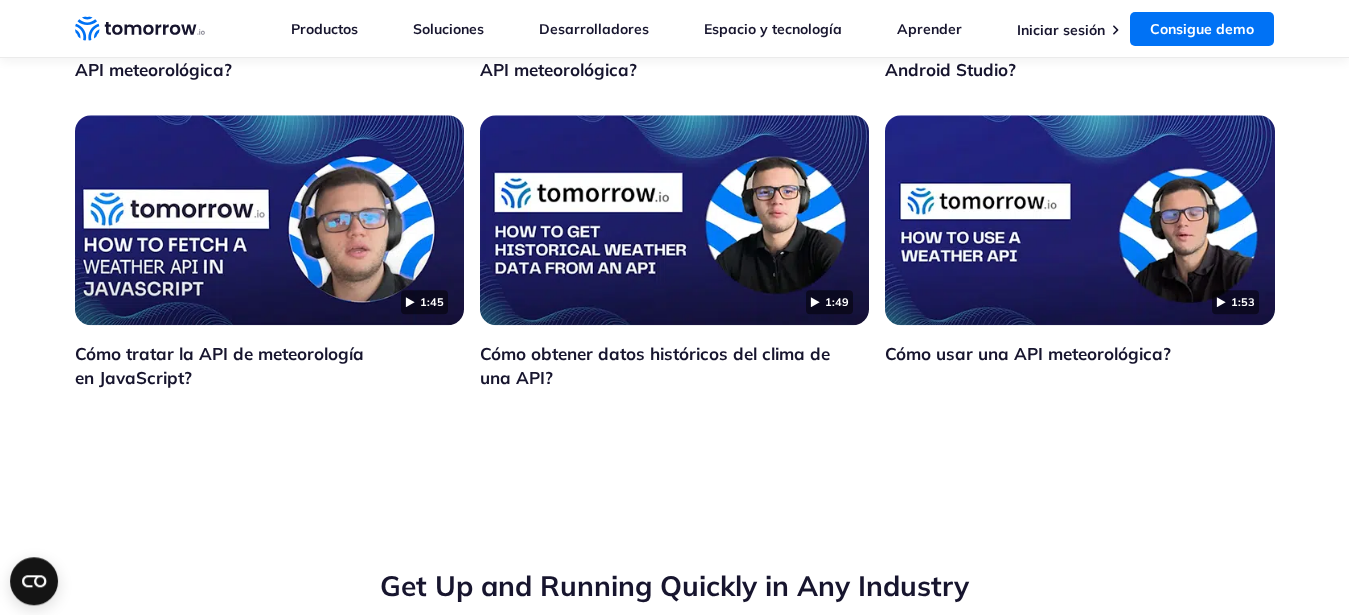 click on "Este inicio rápido te pondrá en marcha con las soluciones de API de Postman y el Mañana.io tiempo API." at bounding box center [1008, -580] 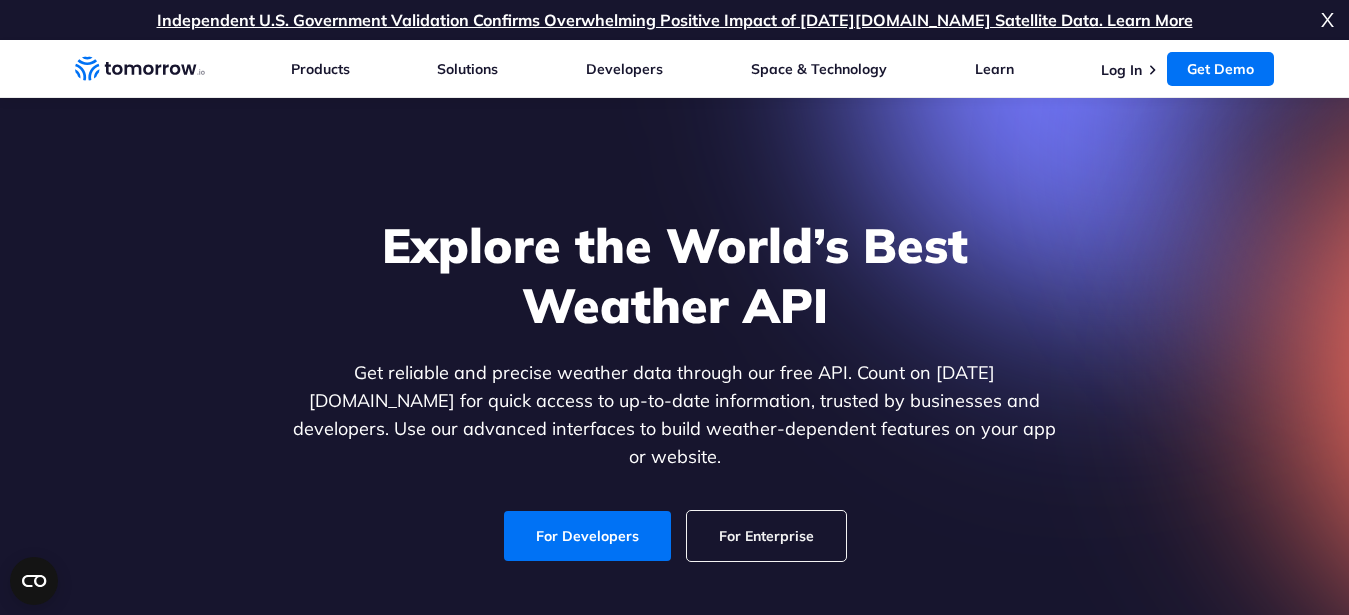 scroll, scrollTop: 5124, scrollLeft: 0, axis: vertical 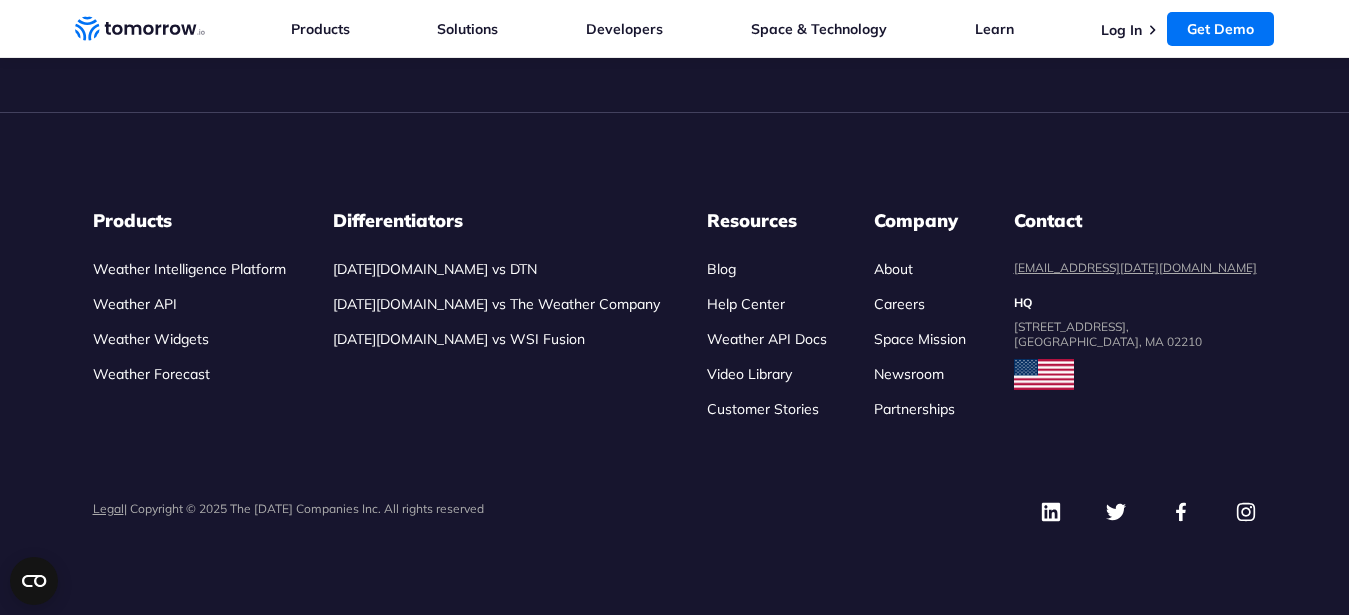 click on "Weather Widgets" at bounding box center (151, 339) 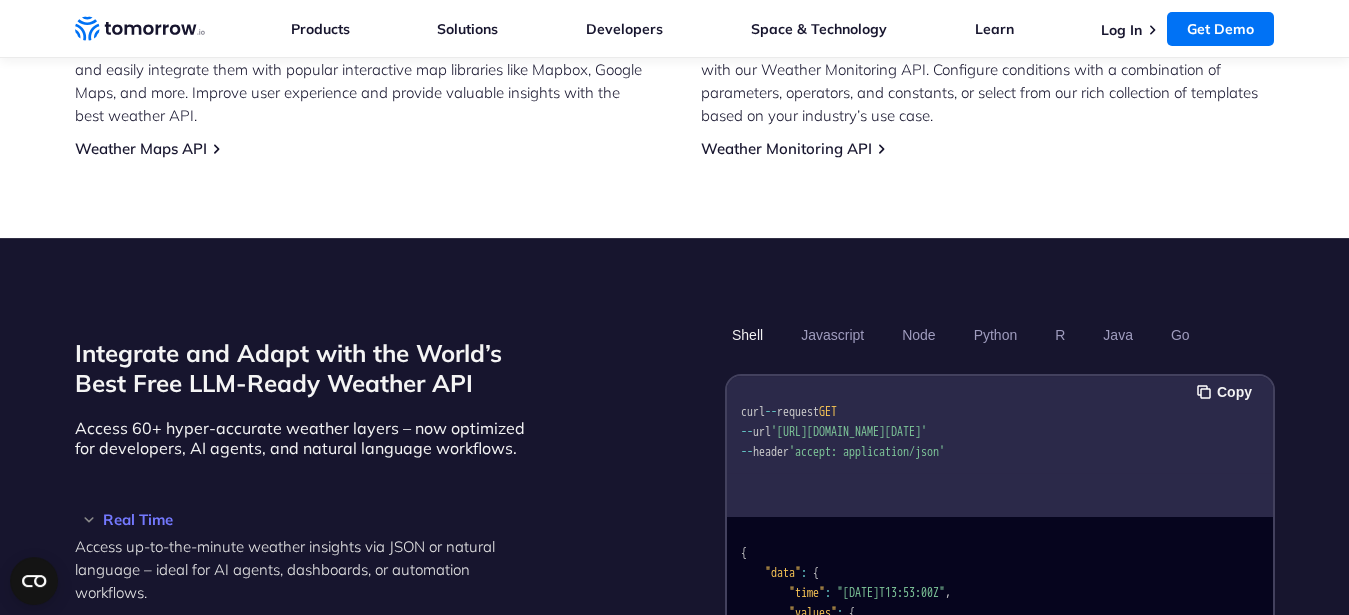 scroll, scrollTop: 1480, scrollLeft: 0, axis: vertical 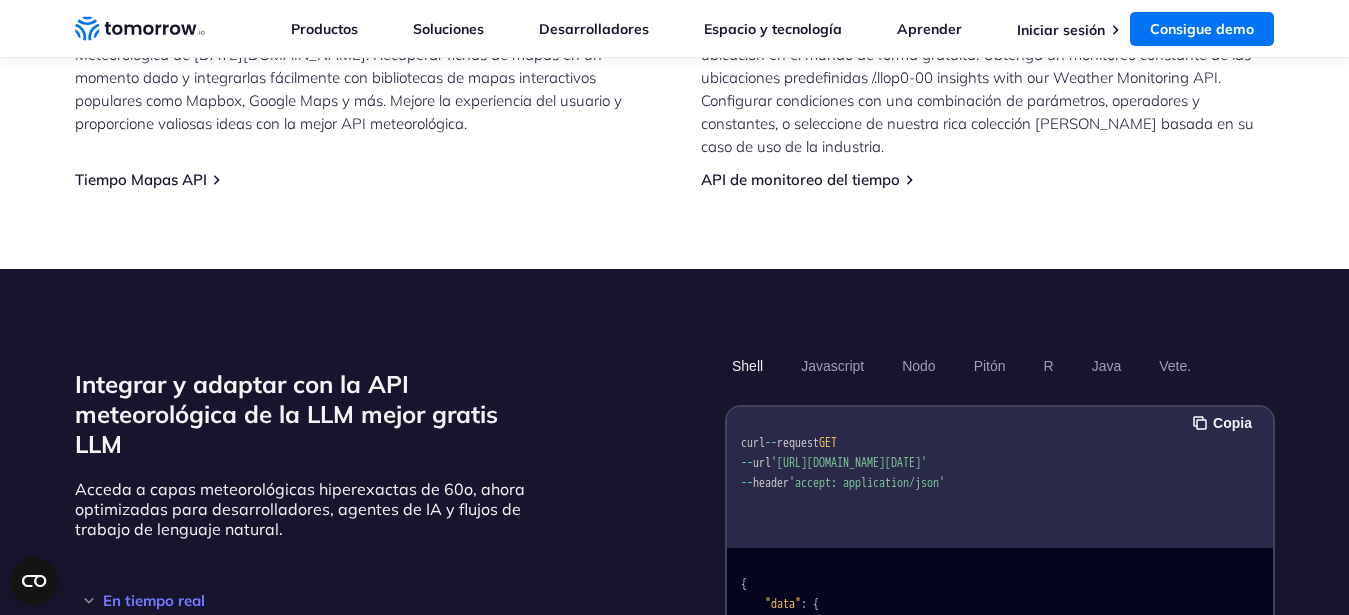 click on "Integrar y adaptar con la API meteorológica de la LLM mejor gratis LLM
Acceda a capas meteorológicas hiperexactas de 60o, ahora optimizadas para desarrolladores, agentes de IA y flujos de trabajo de lenguaje natural.
En tiempo real
Acceda a las percepciones meteorológicas actualizadas a través de JSON o lenguaje natural, ideal para agentes de IA, salpicaderos o flujos de trabajo de automatización.
API de pronóstico del tiempo
Access ultra-accurate, hyperlocal data up to 14 days in the future for any location on the globe.
Meteorología histórica API
R" at bounding box center [675, 601] 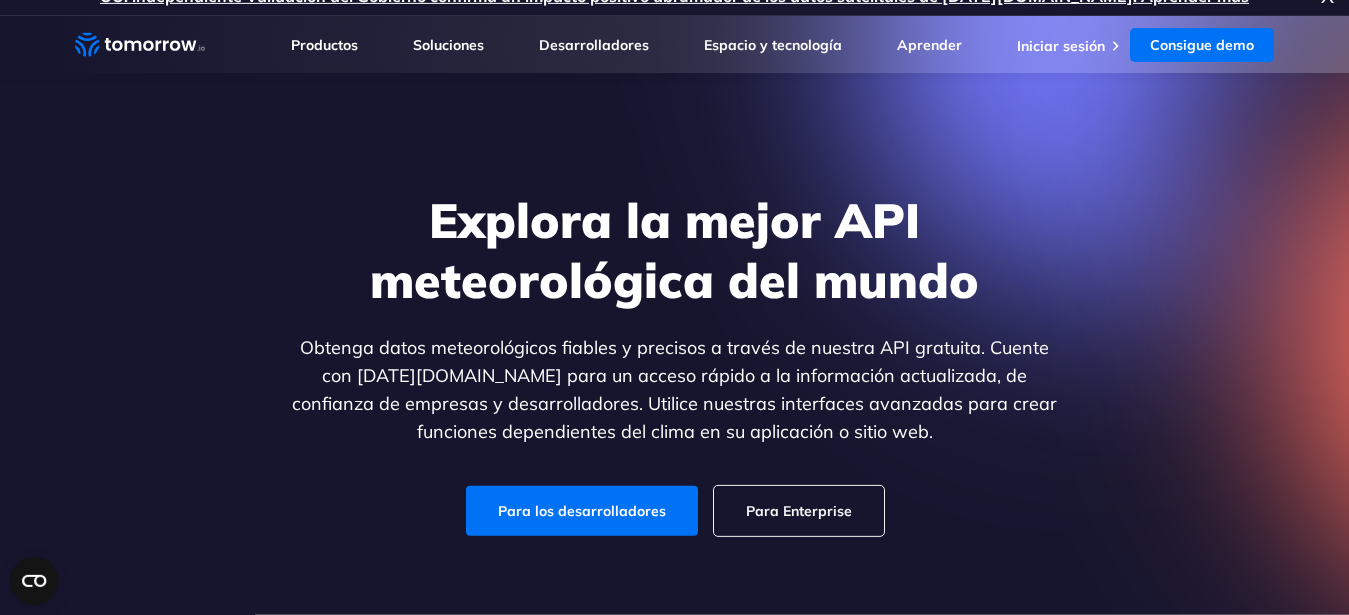 scroll, scrollTop: 23, scrollLeft: 0, axis: vertical 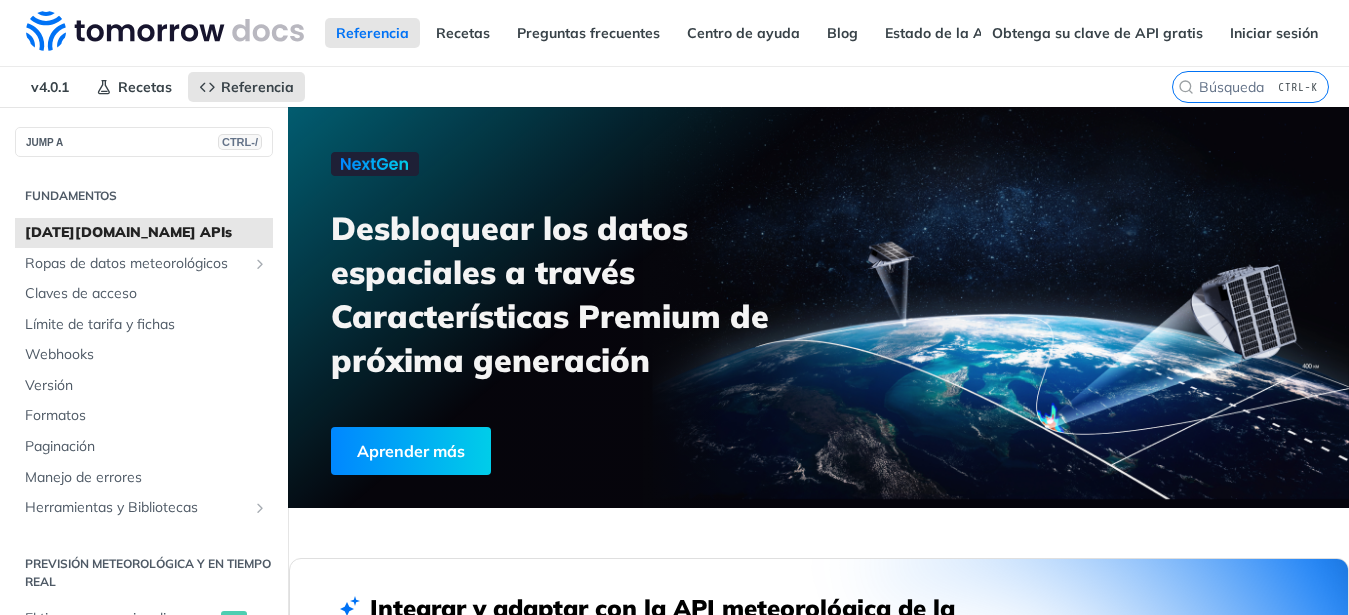 click on "v4.0.1 Recetas Referencia" at bounding box center (586, 87) 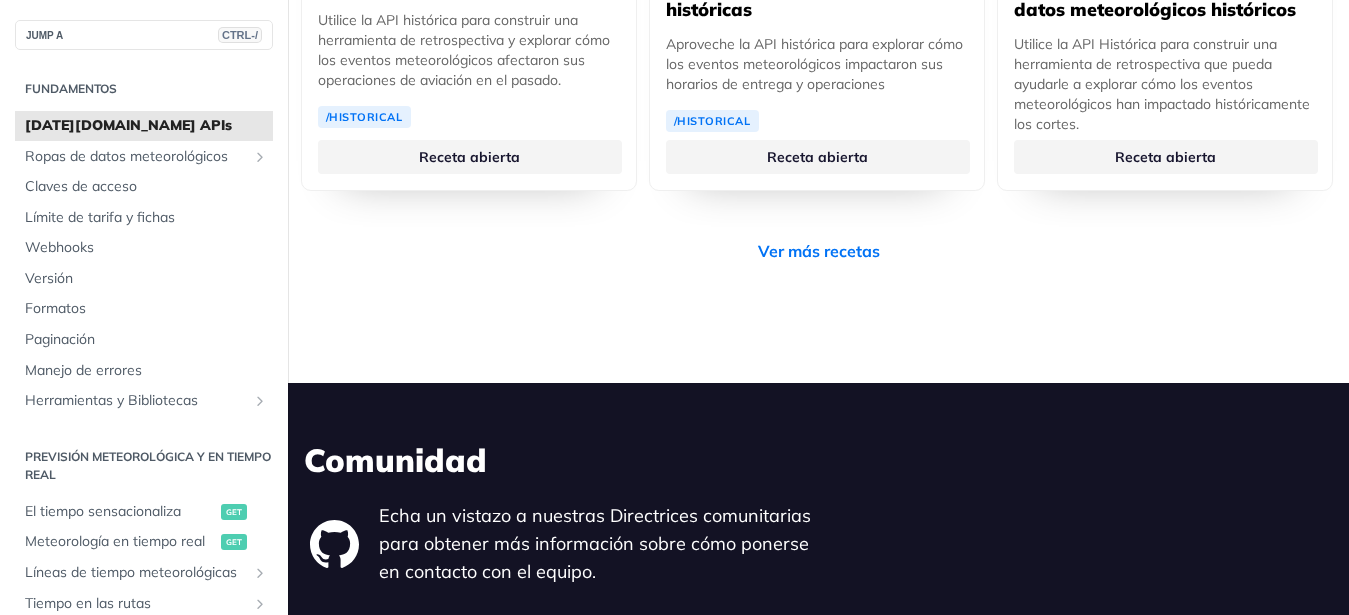 scroll, scrollTop: 4437, scrollLeft: 0, axis: vertical 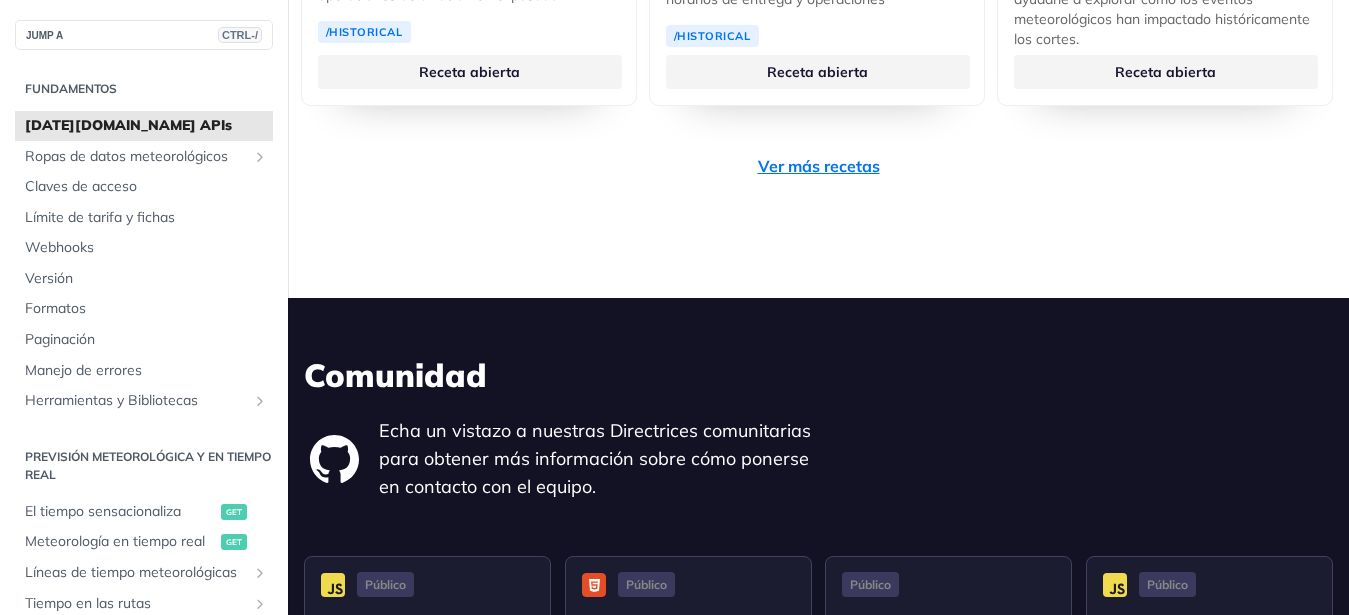 click on "Ver más recetas" at bounding box center (819, 166) 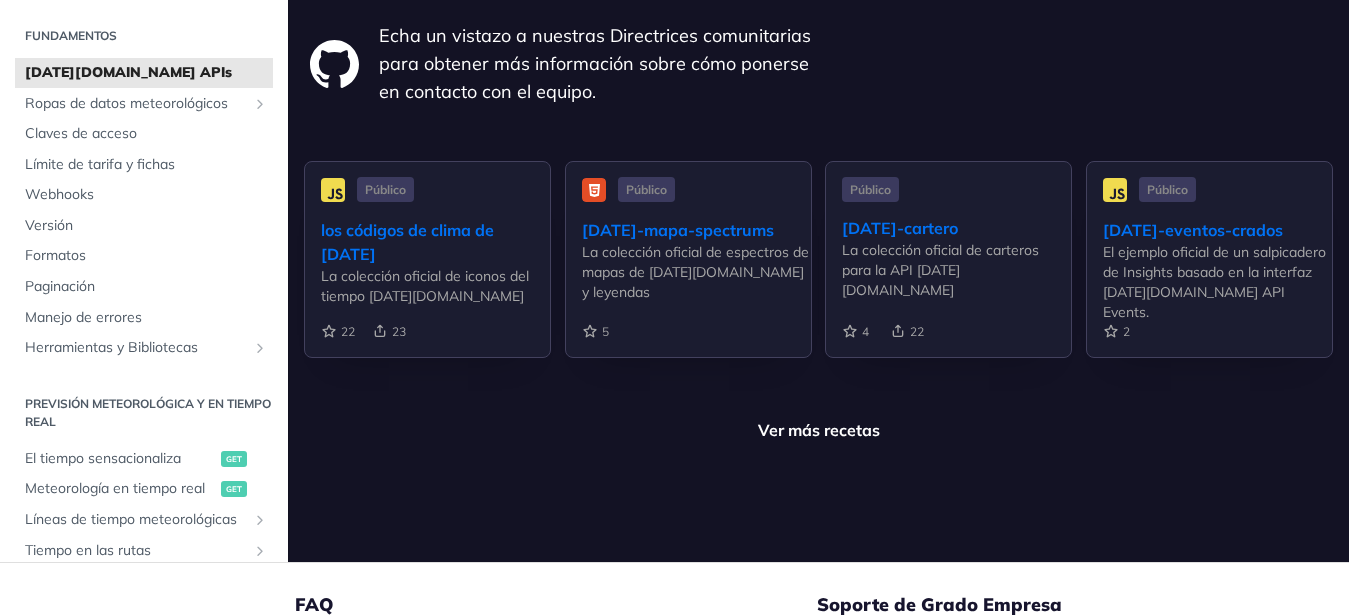 scroll, scrollTop: 4985, scrollLeft: 0, axis: vertical 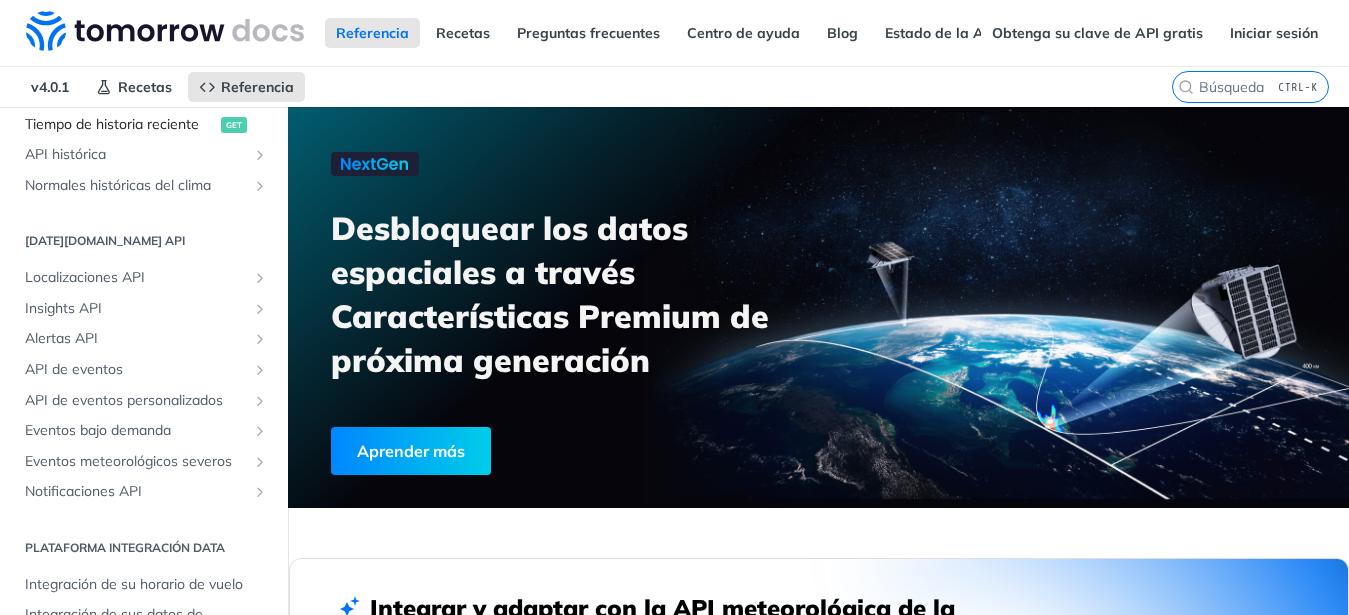 click on "Tiempo de historia reciente" at bounding box center (120, 125) 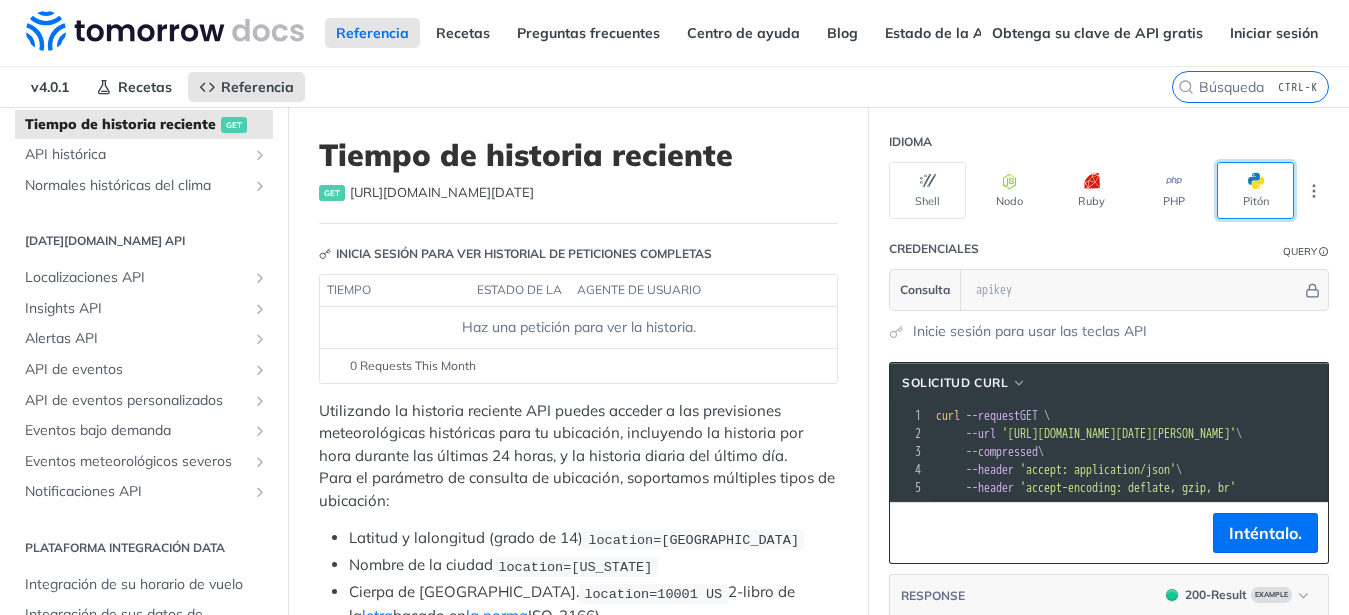 click on "Pitón" at bounding box center [1255, 190] 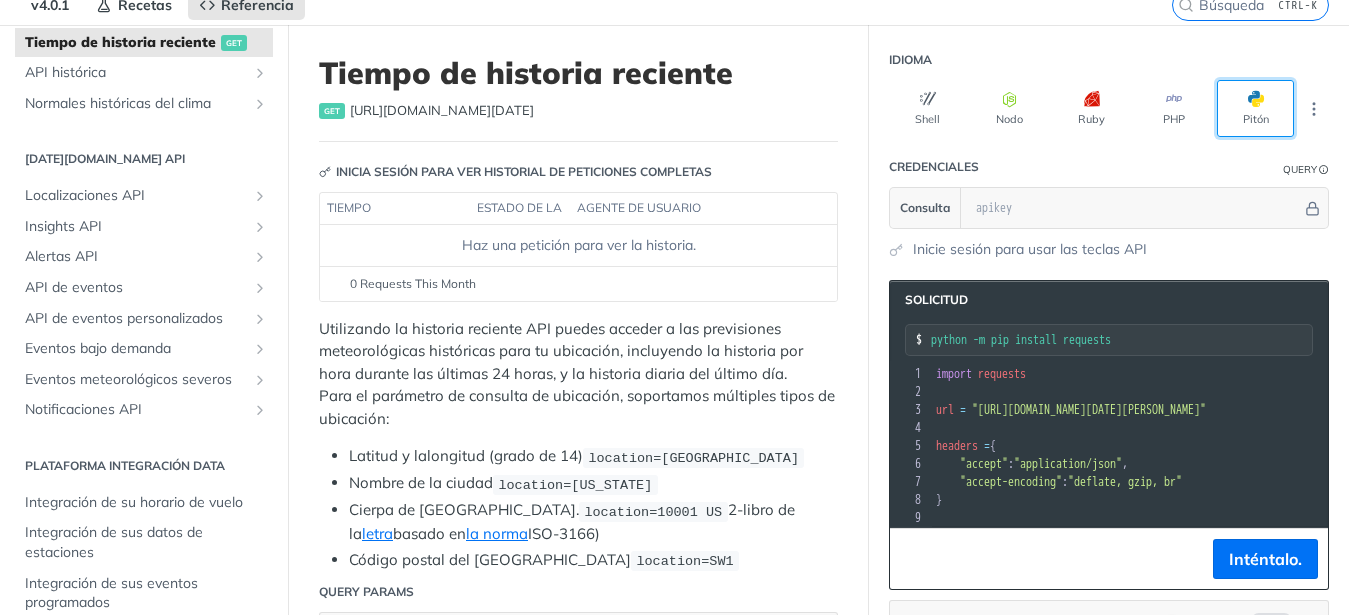 scroll, scrollTop: 91, scrollLeft: 0, axis: vertical 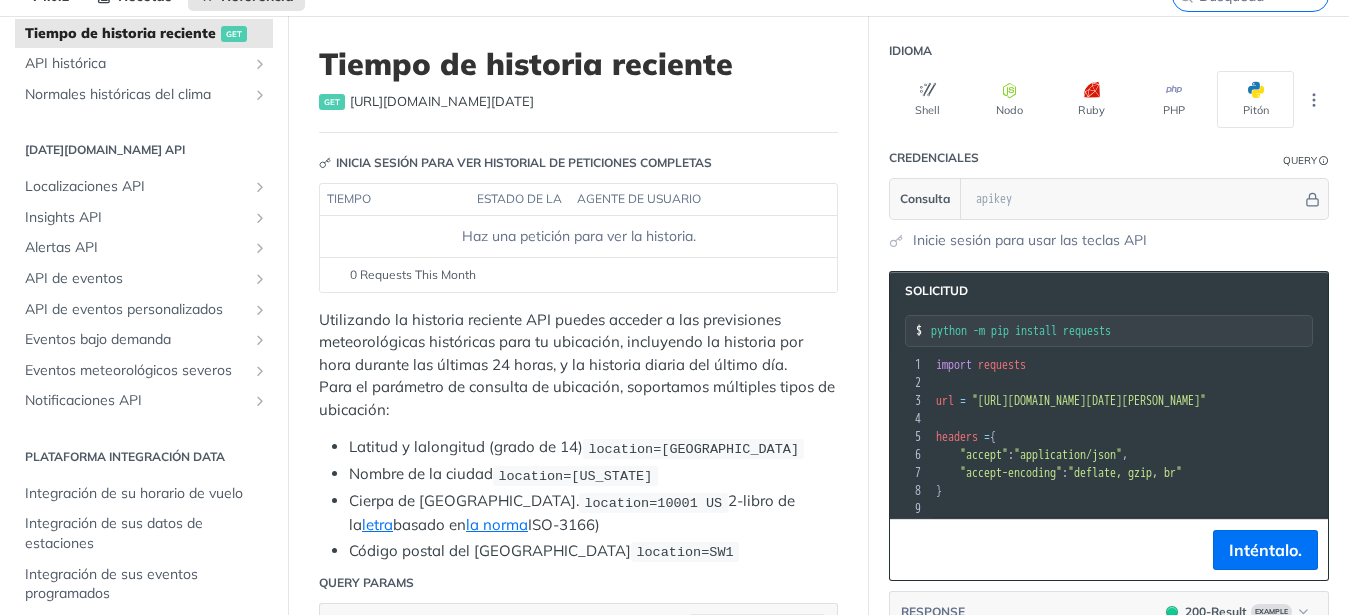 click on "Utilizando la historia reciente API puedes acceder a las previsiones meteorológicas históricas para tu ubicación, incluyendo la historia por hora durante las últimas 24 horas, y la historia diaria del último día.
Para el parámetro de consulta de ubicación, soportamos múltiples tipos de ubicación:" at bounding box center [578, 365] 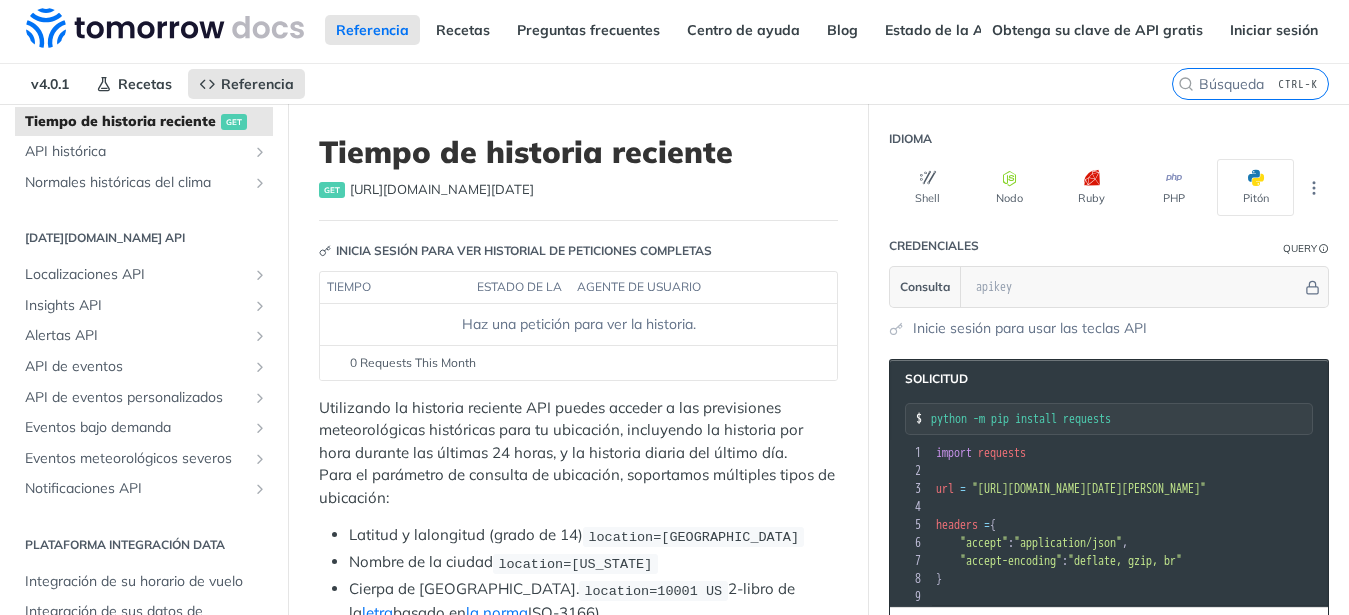 scroll, scrollTop: 0, scrollLeft: 0, axis: both 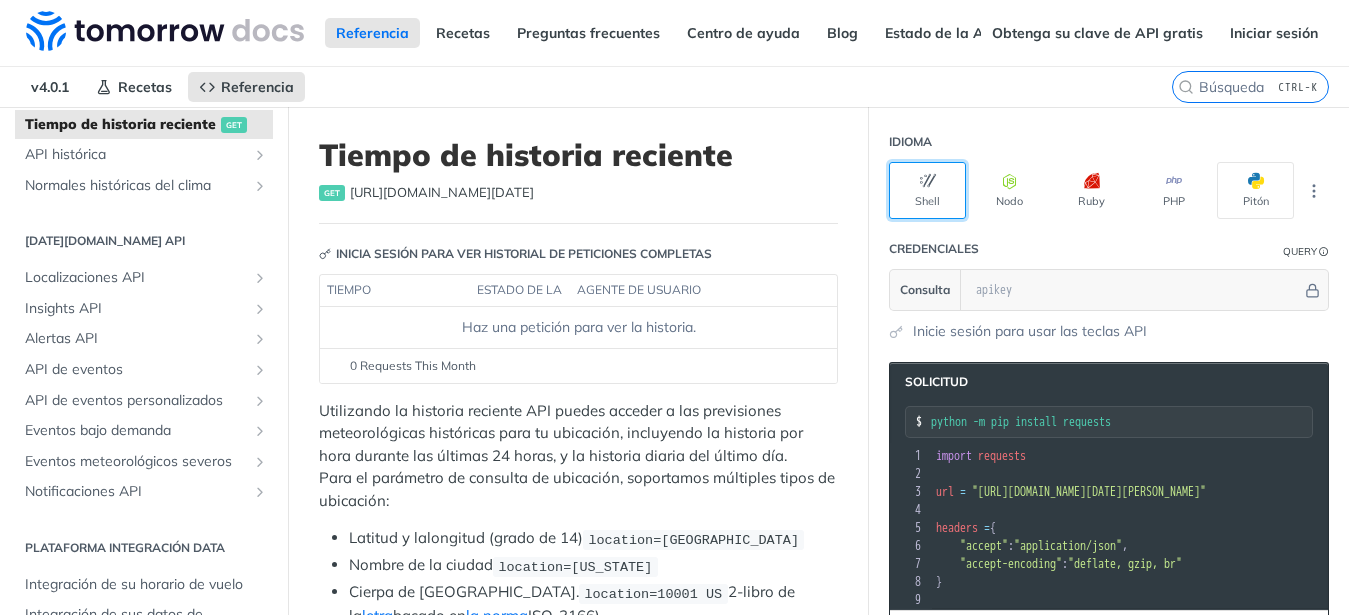 click on "Shell" at bounding box center [927, 190] 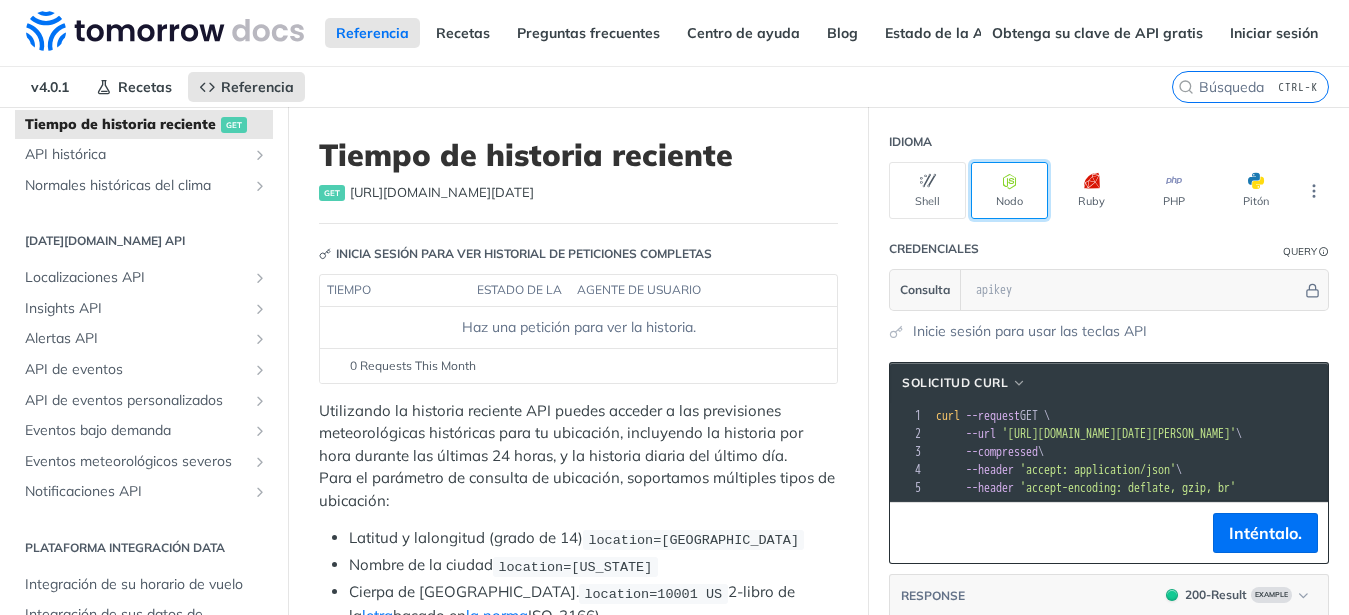 click on "Nodo" at bounding box center (1009, 190) 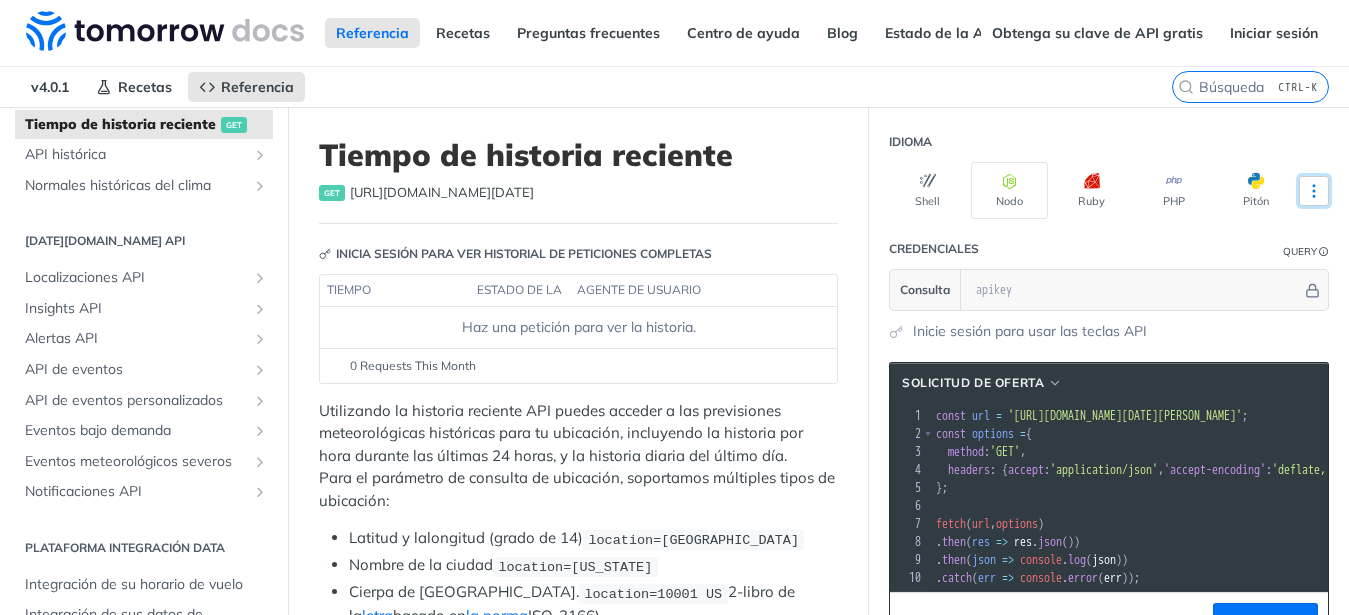 click 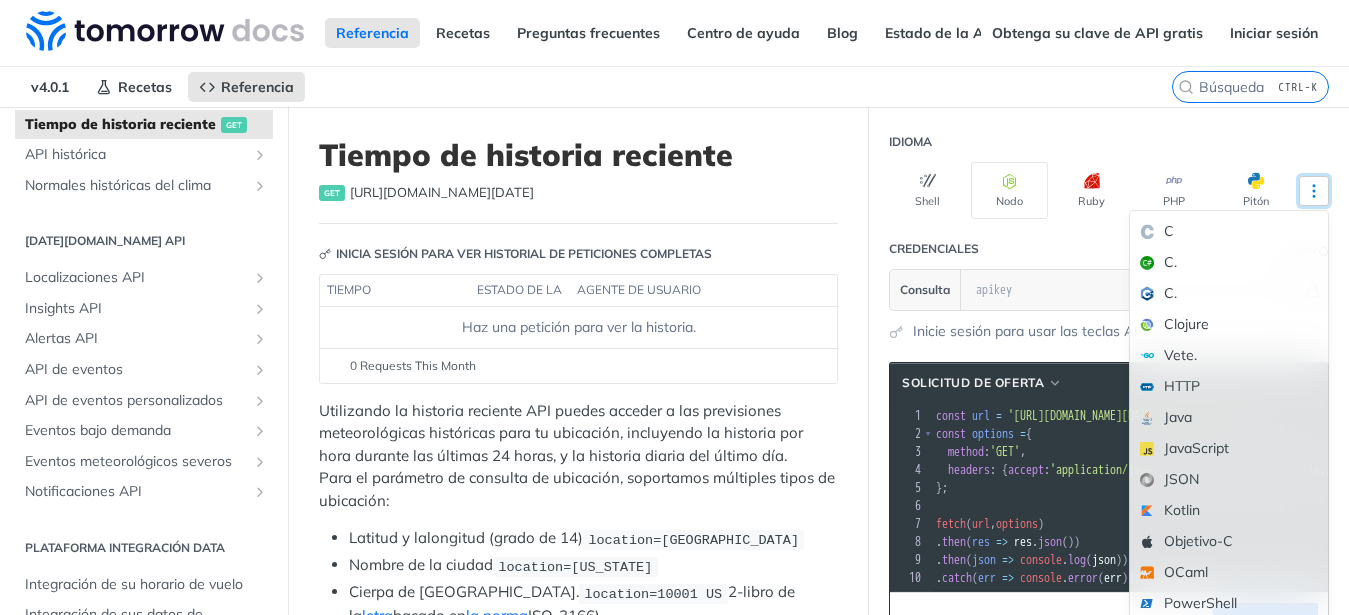 click 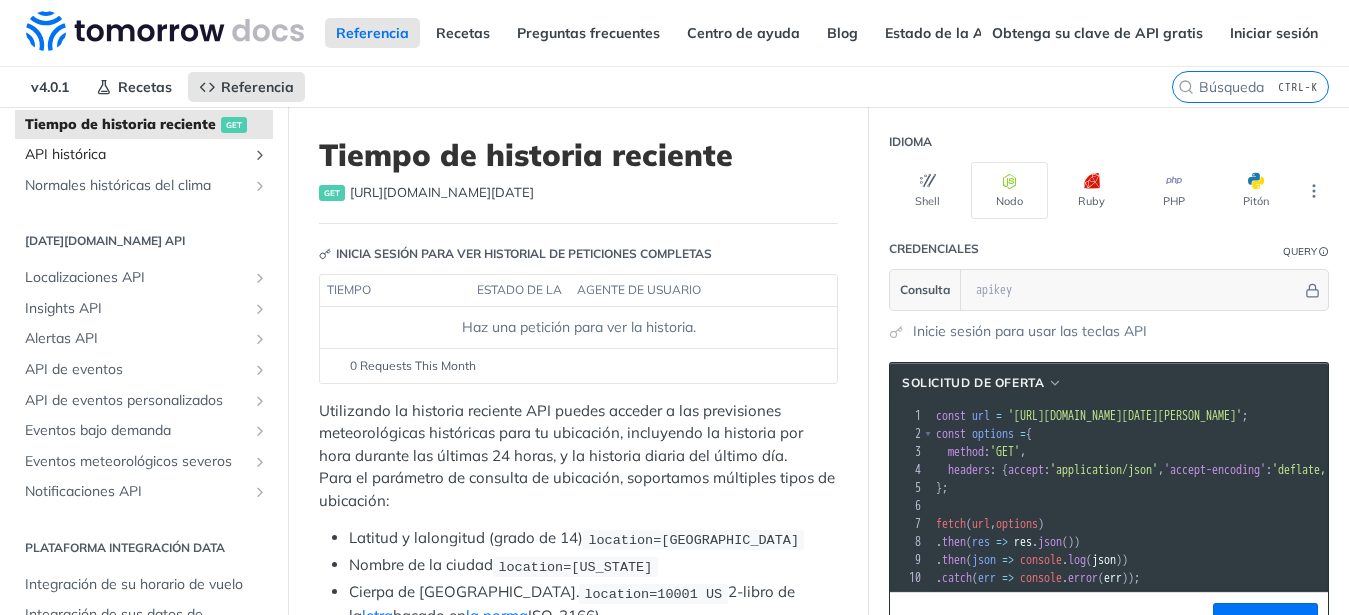 click on "API histórica" at bounding box center (144, 155) 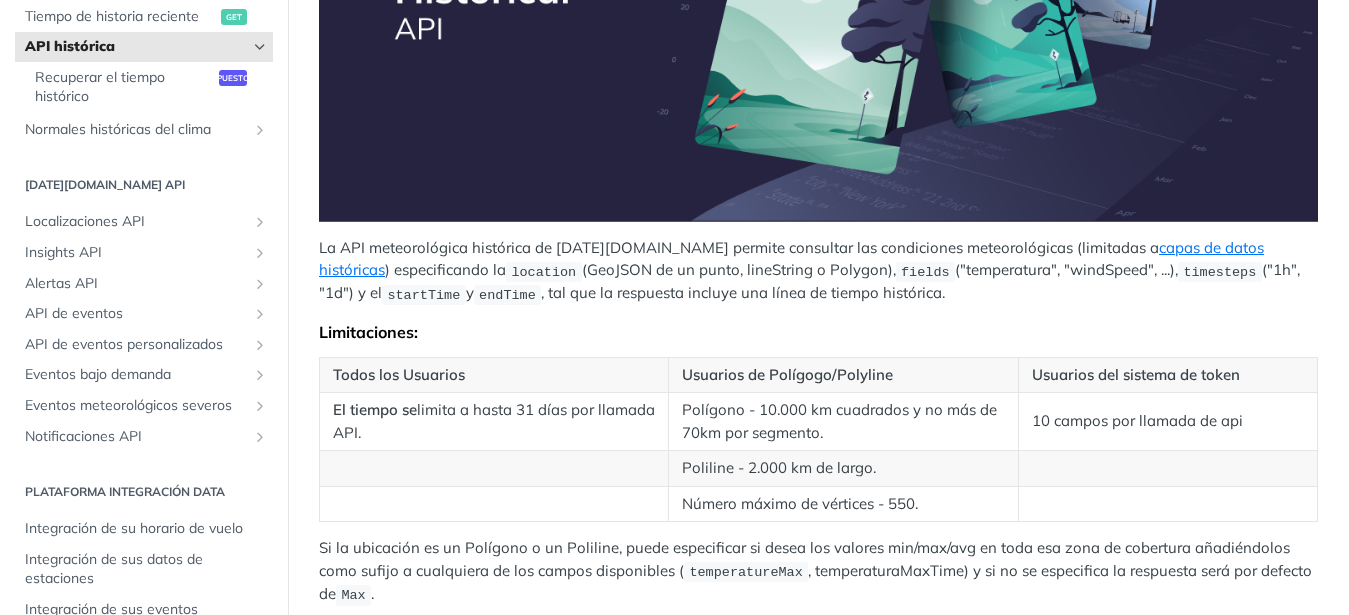 scroll, scrollTop: 452, scrollLeft: 0, axis: vertical 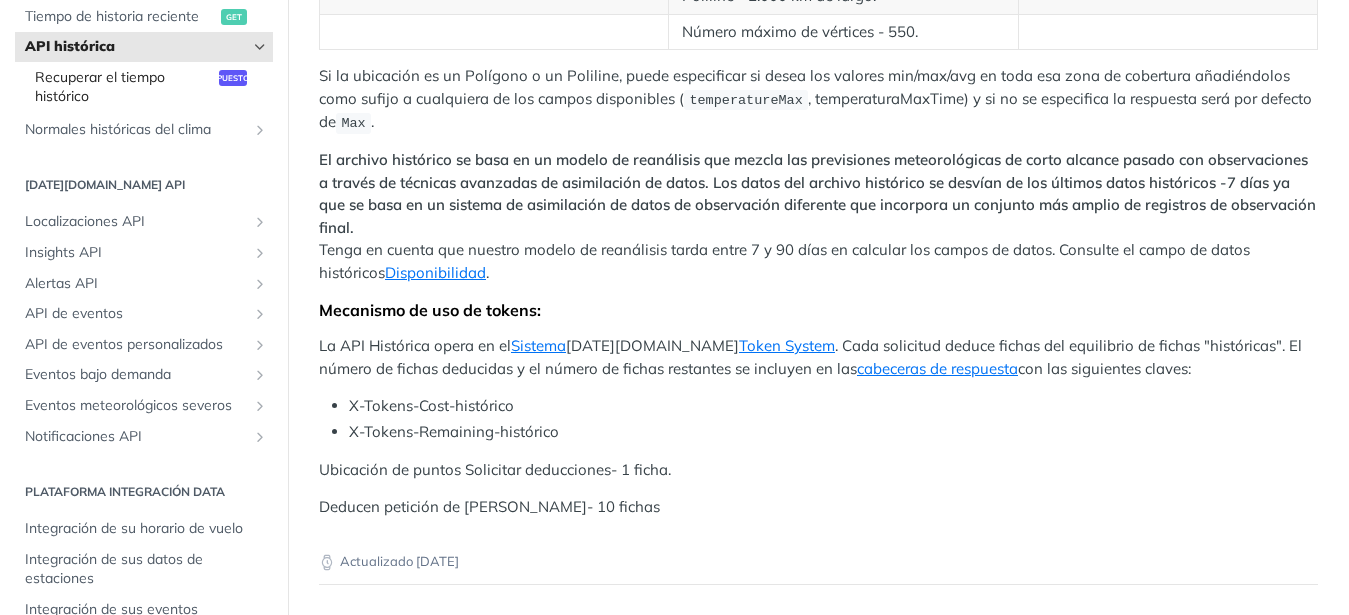 click on "Recuperar el tiempo histórico" at bounding box center (124, 87) 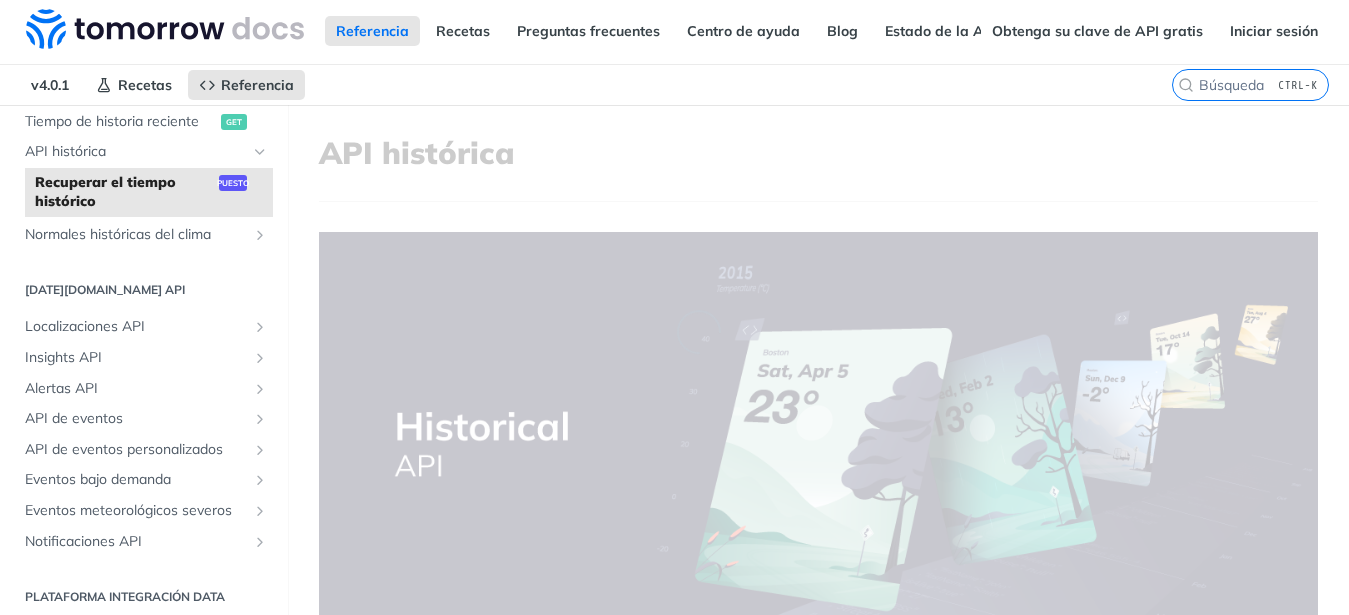 scroll, scrollTop: 0, scrollLeft: 0, axis: both 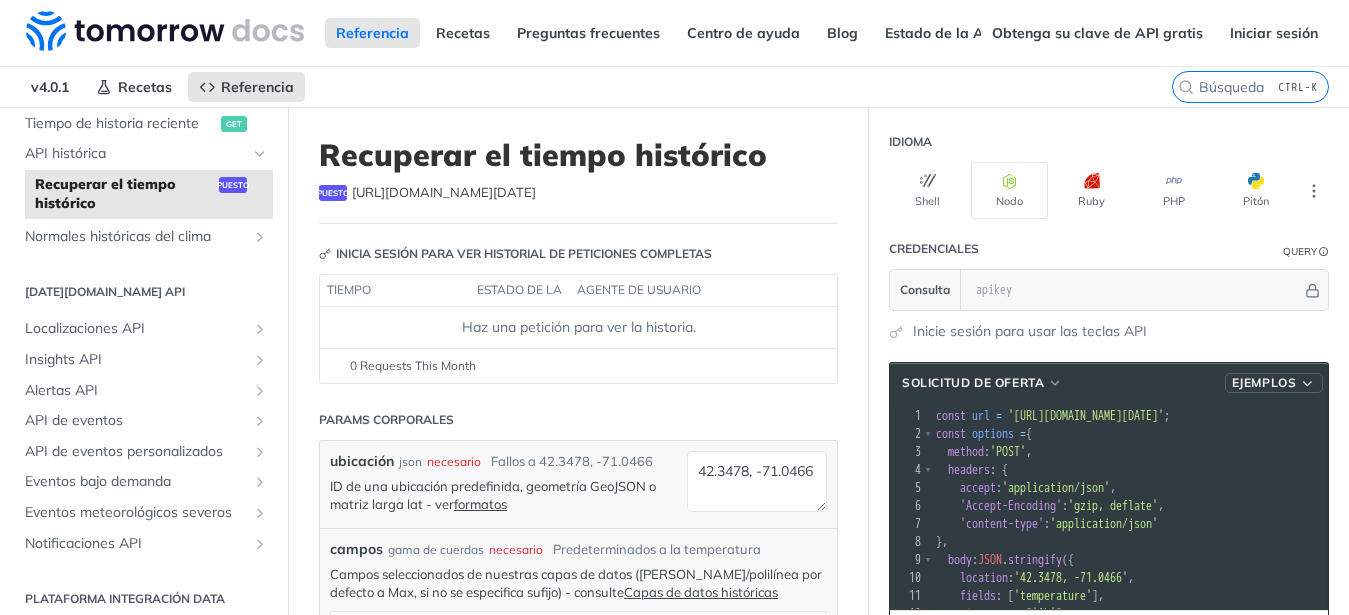 click at bounding box center [1308, 383] 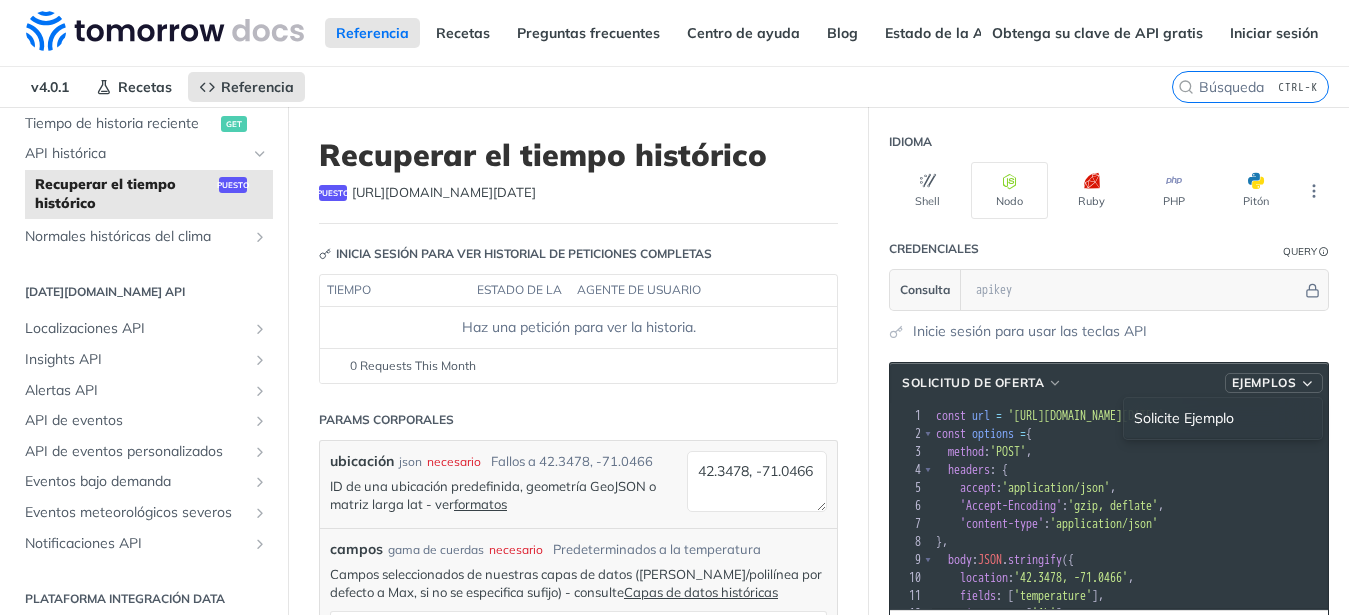 click at bounding box center (1308, 383) 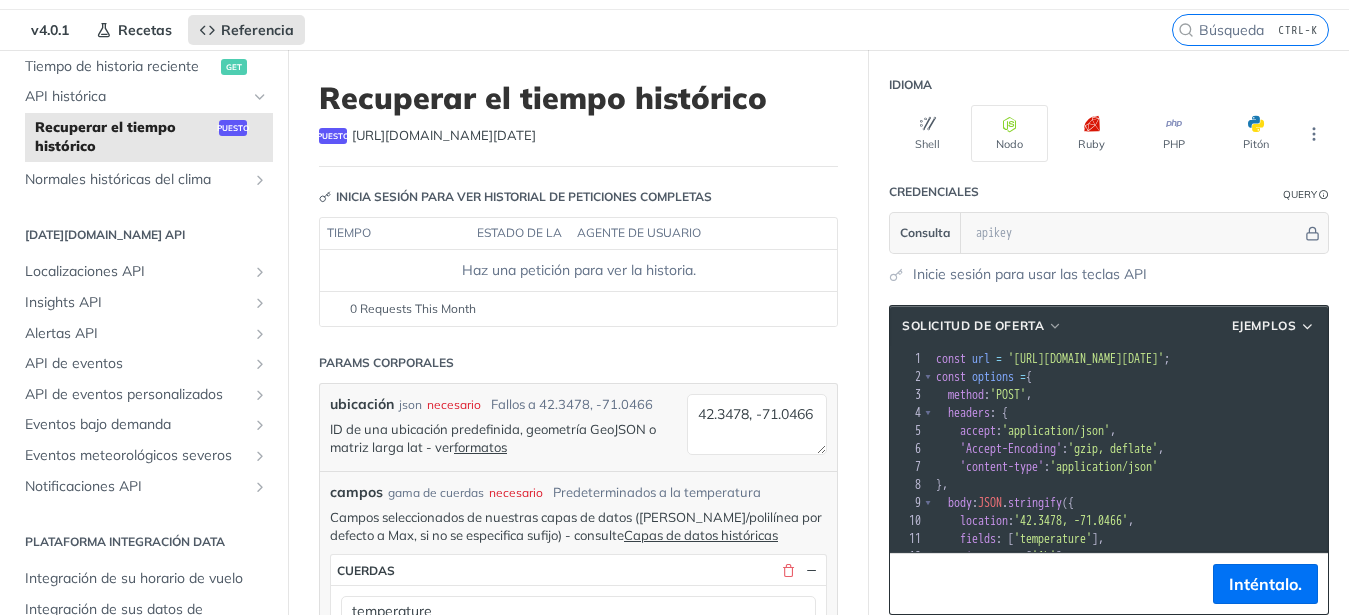 scroll, scrollTop: 65, scrollLeft: 0, axis: vertical 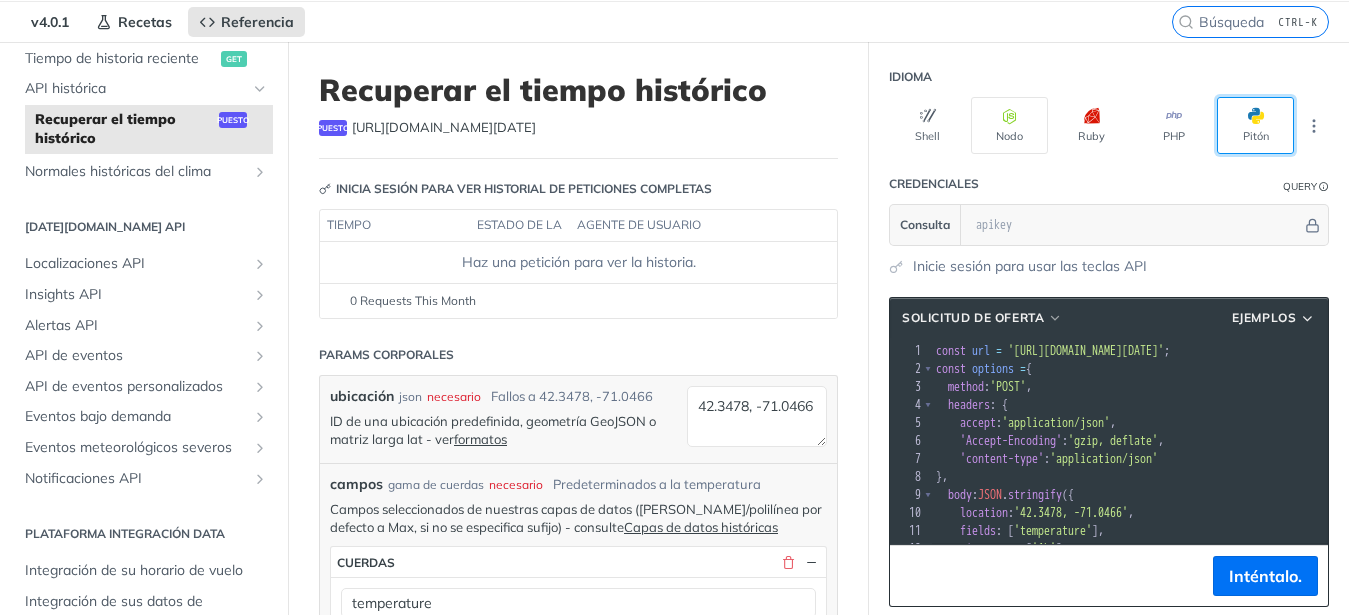 click on "Pitón" at bounding box center [1255, 125] 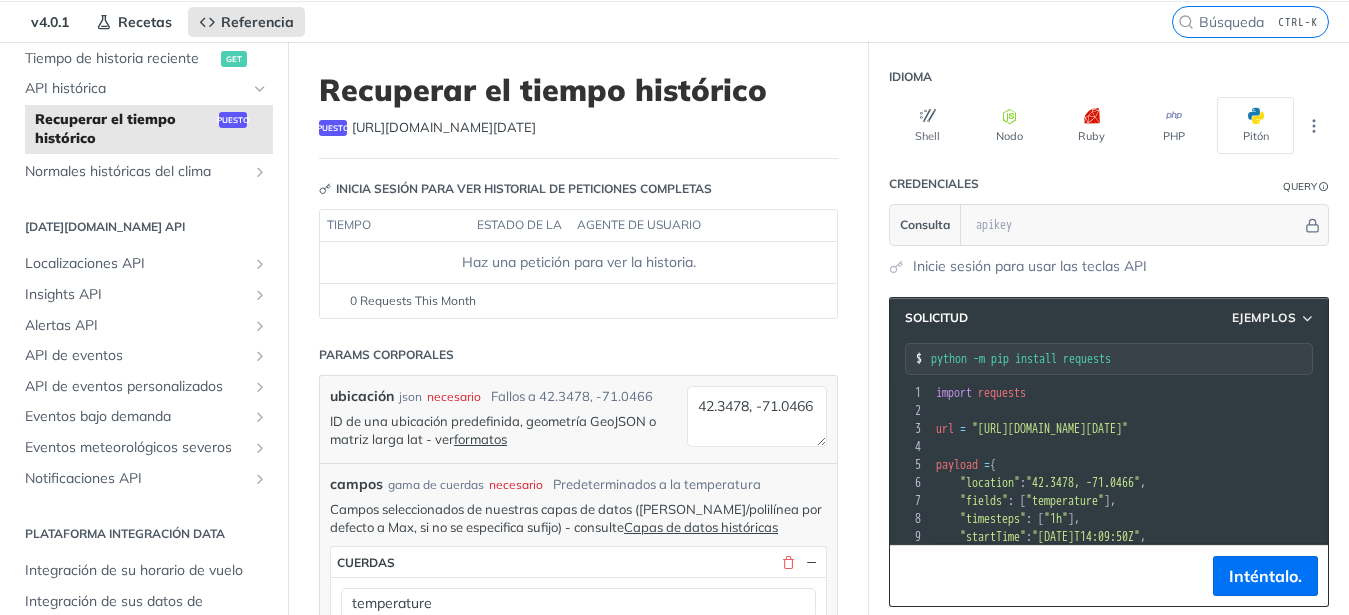scroll, scrollTop: 38, scrollLeft: 0, axis: vertical 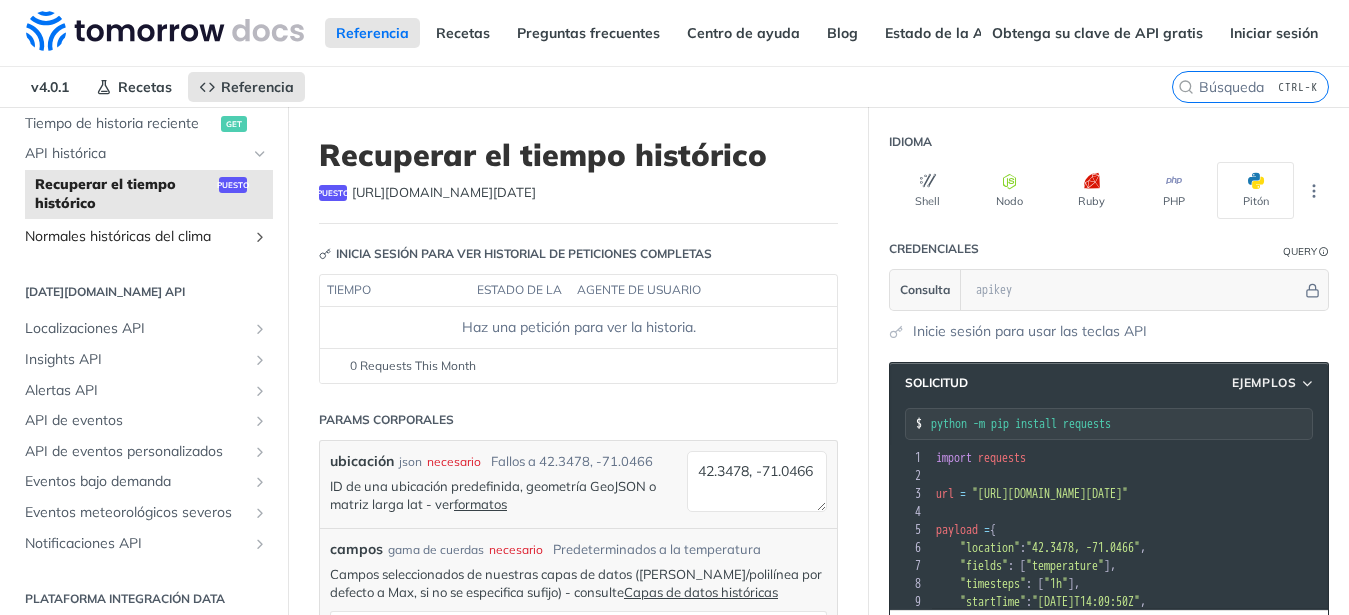 click on "Normales históricas del clima" at bounding box center [136, 237] 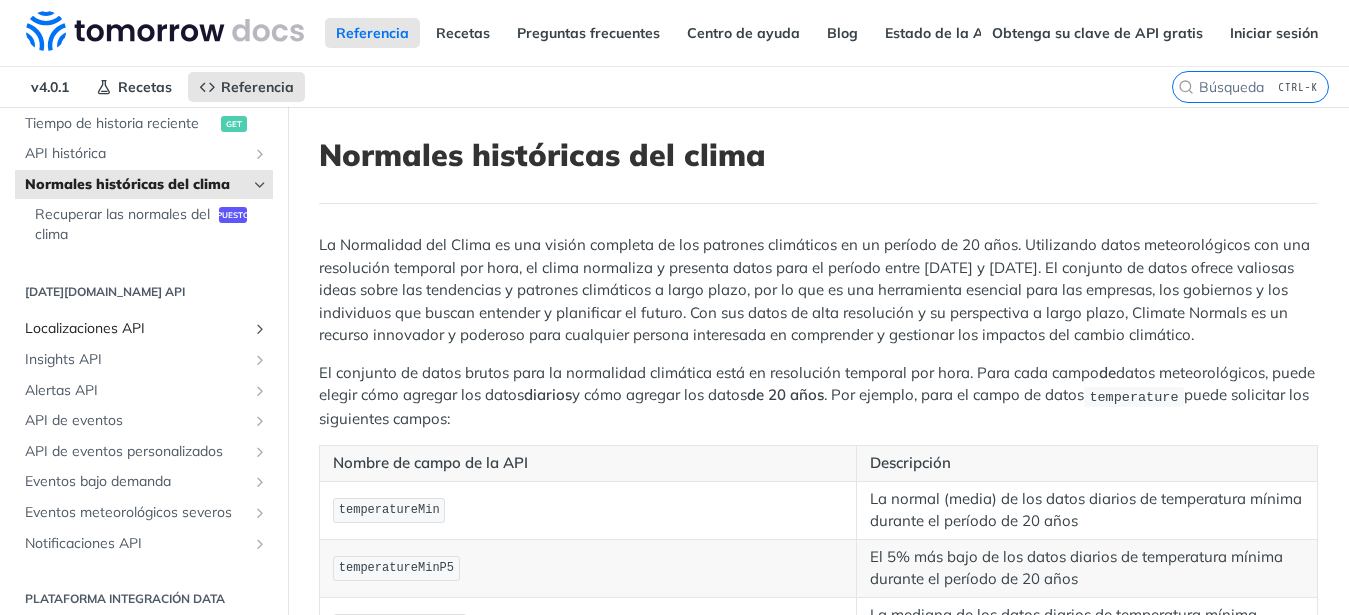 click on "Localizaciones API" at bounding box center [136, 329] 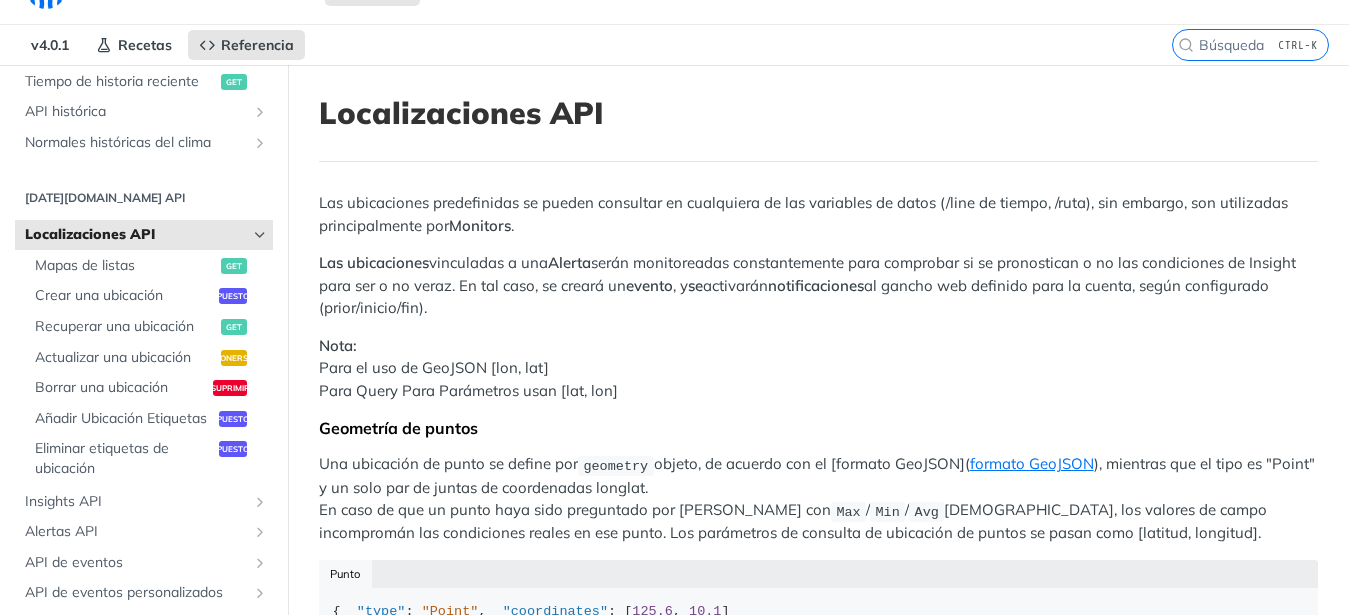 scroll, scrollTop: 0, scrollLeft: 0, axis: both 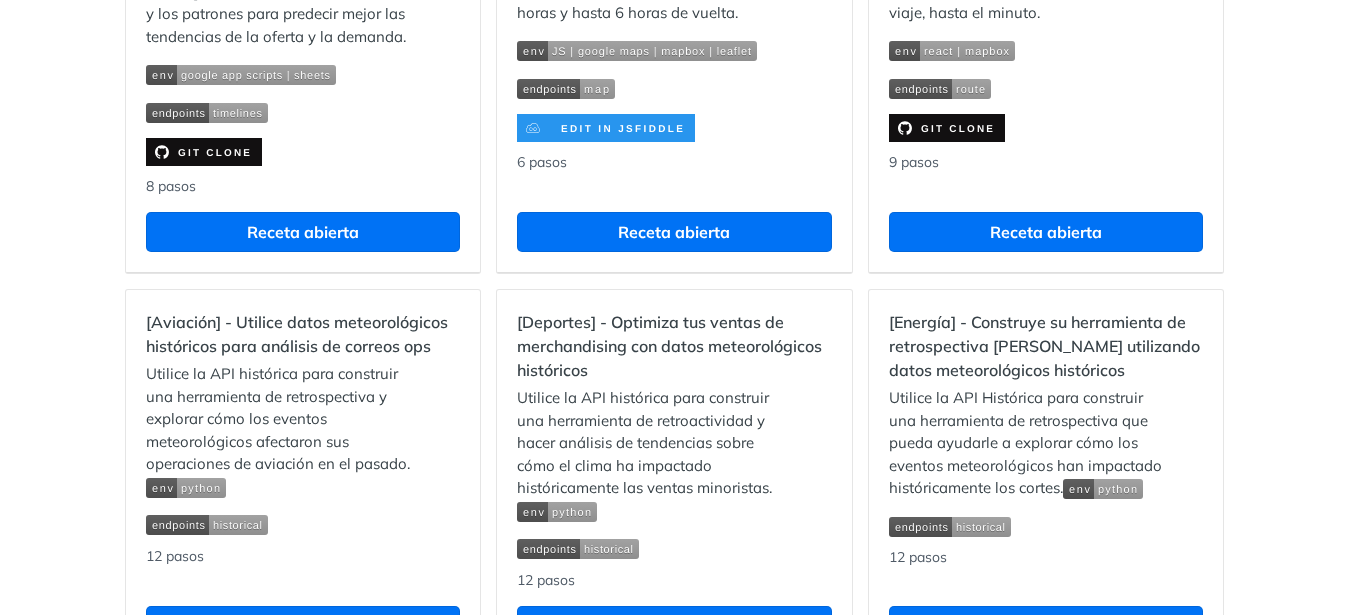 click on "[Logistics] - Optimize operations to meet SLAs with historical weather insights Leverage the historical API to explore how weather events impacted your delivery schedules and operations
IN THIS RECIPE Intorduction Get your key Pick the location ••• List the fields Choose the unit system Set the timestep Configure the time frame Specify the timezone Request the timelines Parse la respuesta en un marco de datos Trae sus propios datos Visualiza tu salida Open Recipe Python xxxxxxxxxx 66 print ( 'done' ) 1 import   datetime   as   dt 2 import   pytz 3 import   requests 4 import   matplotlib . pyplot   as   plt 5 import   pandas   as   pd 6 ​ 7 # set the Historical API POST endpoint as the target URL 8 postHistoricalURL   =   "[URL][DOMAIN_NAME][DATE]" 9 ​ 10 # get your key from [DOMAIN_NAME][URL][DATE] 11 apikey   =   "add your API key here" 12 ​ 13 # pick the location, as a latlong pair 14 location   =  [ 42.63496561409271 ,  - 73.68988401705542 ] 15 ​ 16 # list the fields" at bounding box center (674, -241) 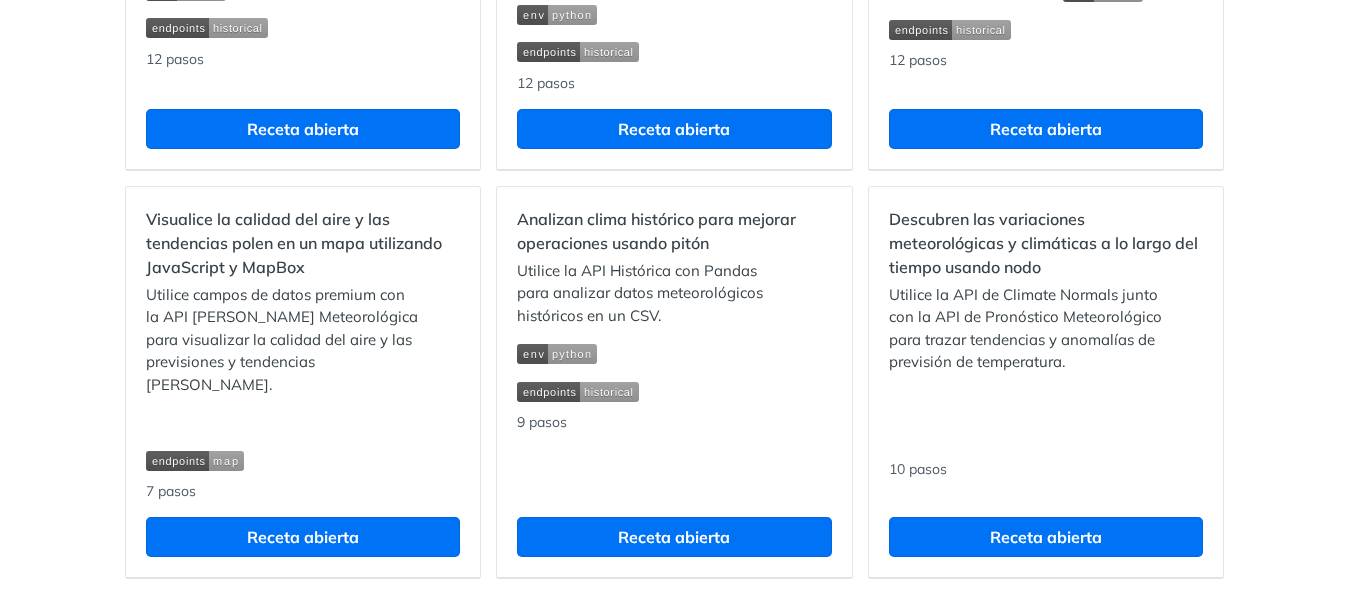 scroll, scrollTop: 2204, scrollLeft: 0, axis: vertical 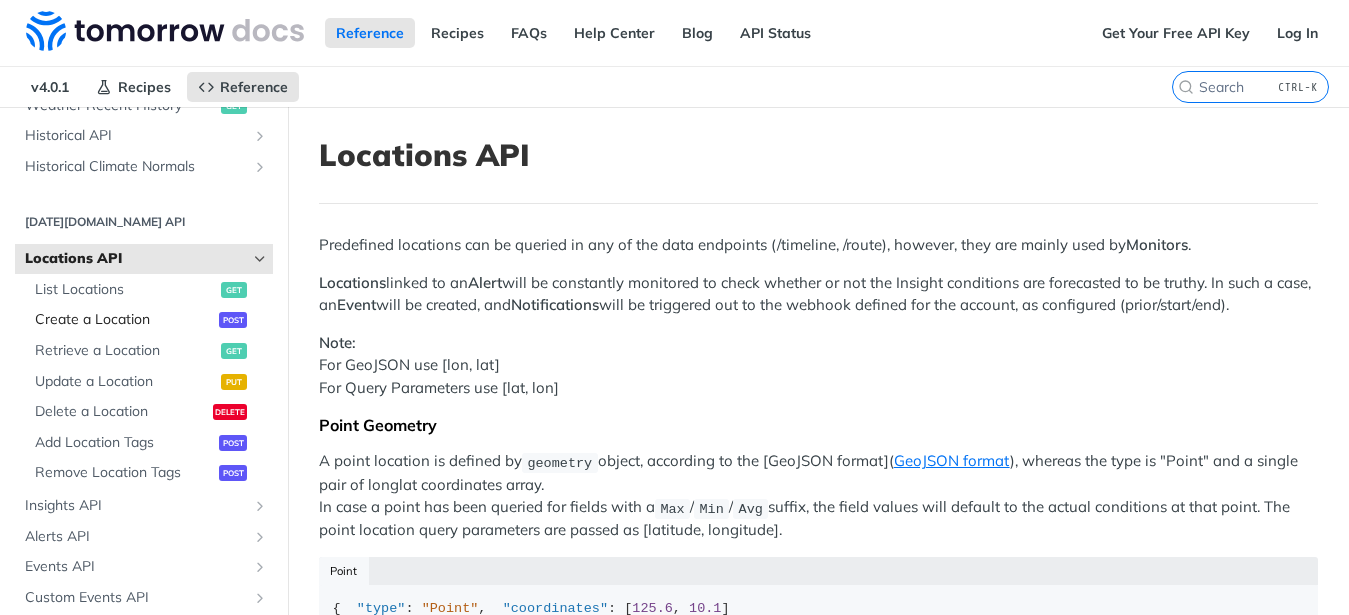 click on "Create a Location" at bounding box center [124, 320] 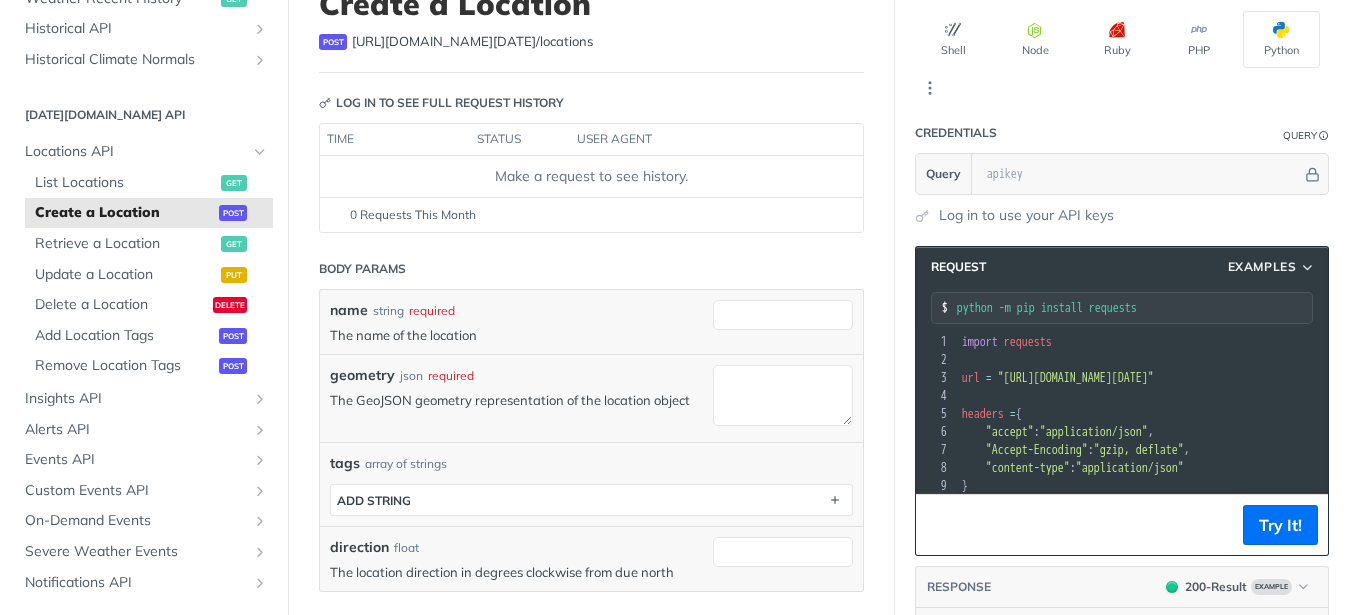 scroll, scrollTop: 154, scrollLeft: 0, axis: vertical 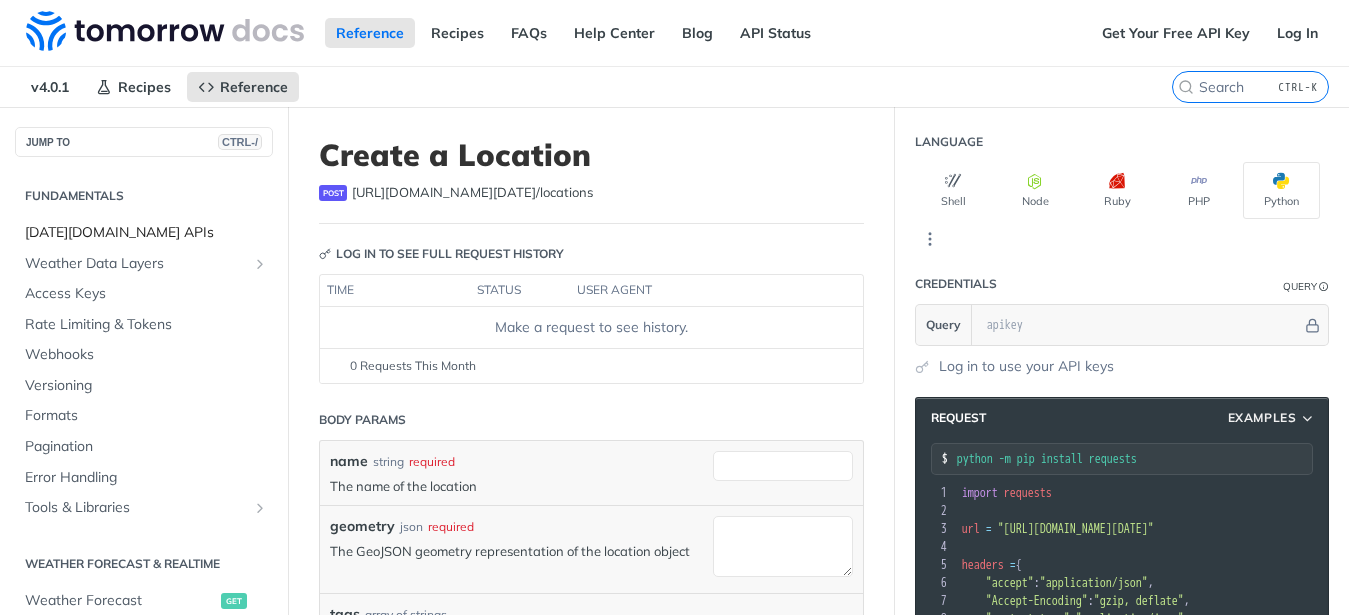click on "[DATE][DOMAIN_NAME] APIs" at bounding box center (146, 233) 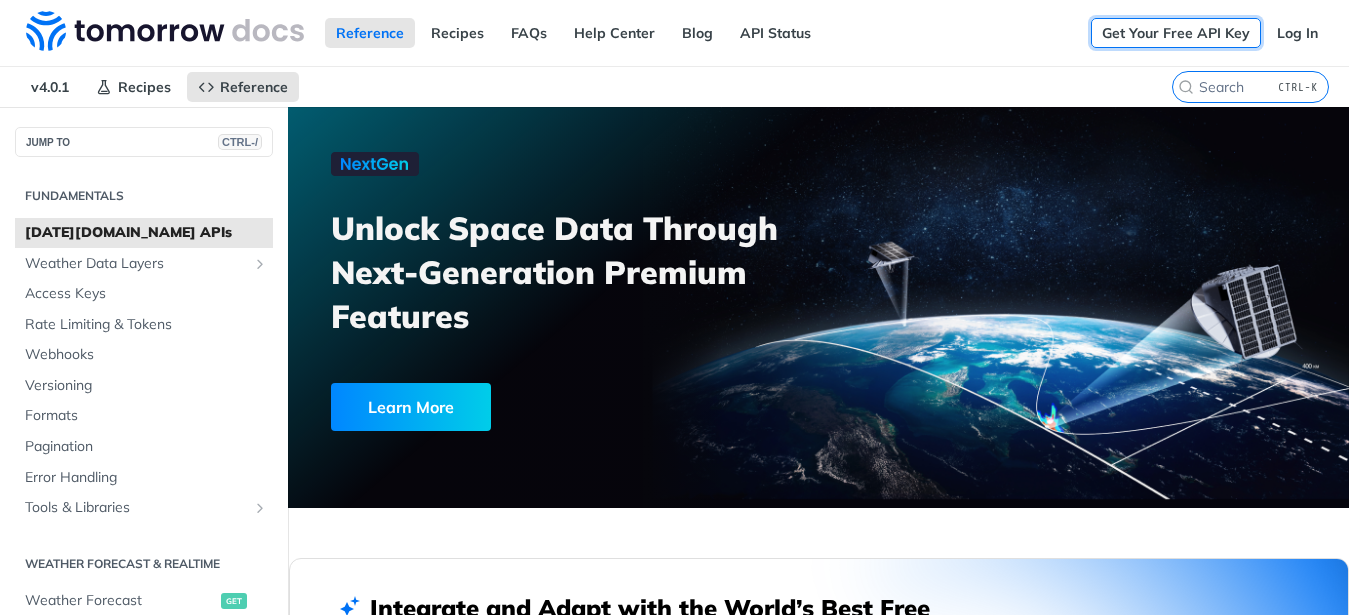 click on "Get Your Free API Key" at bounding box center [1176, 33] 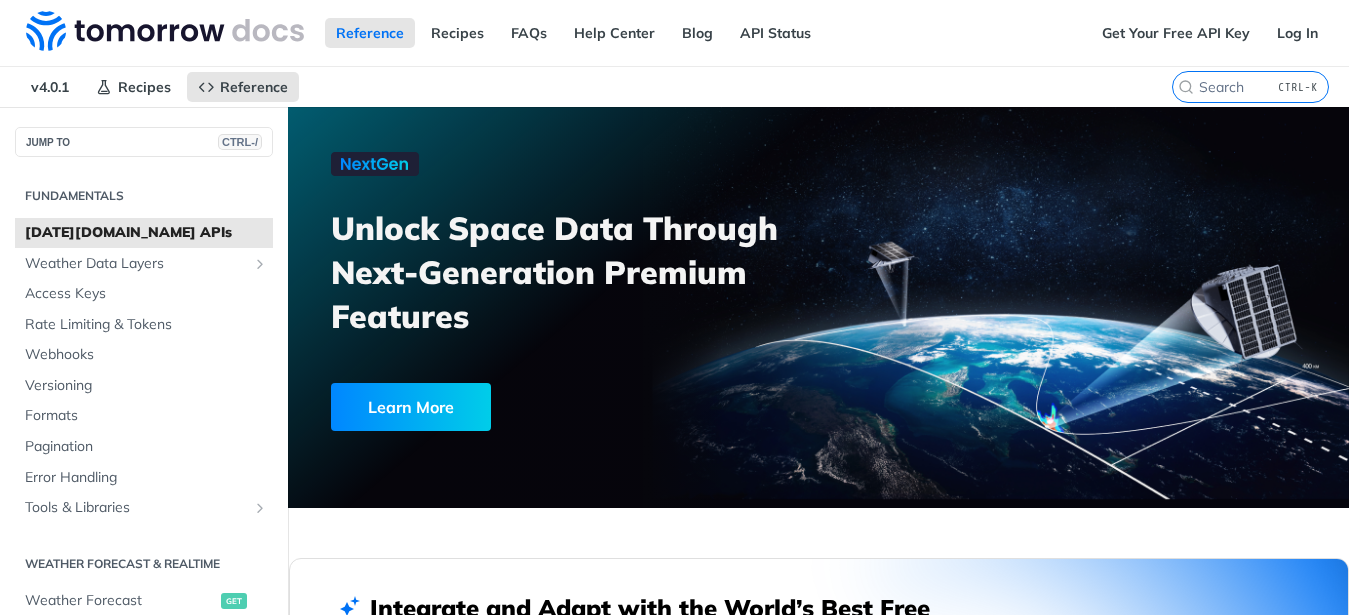 click on "v4.0.1 Recipes Reference" at bounding box center (586, 87) 